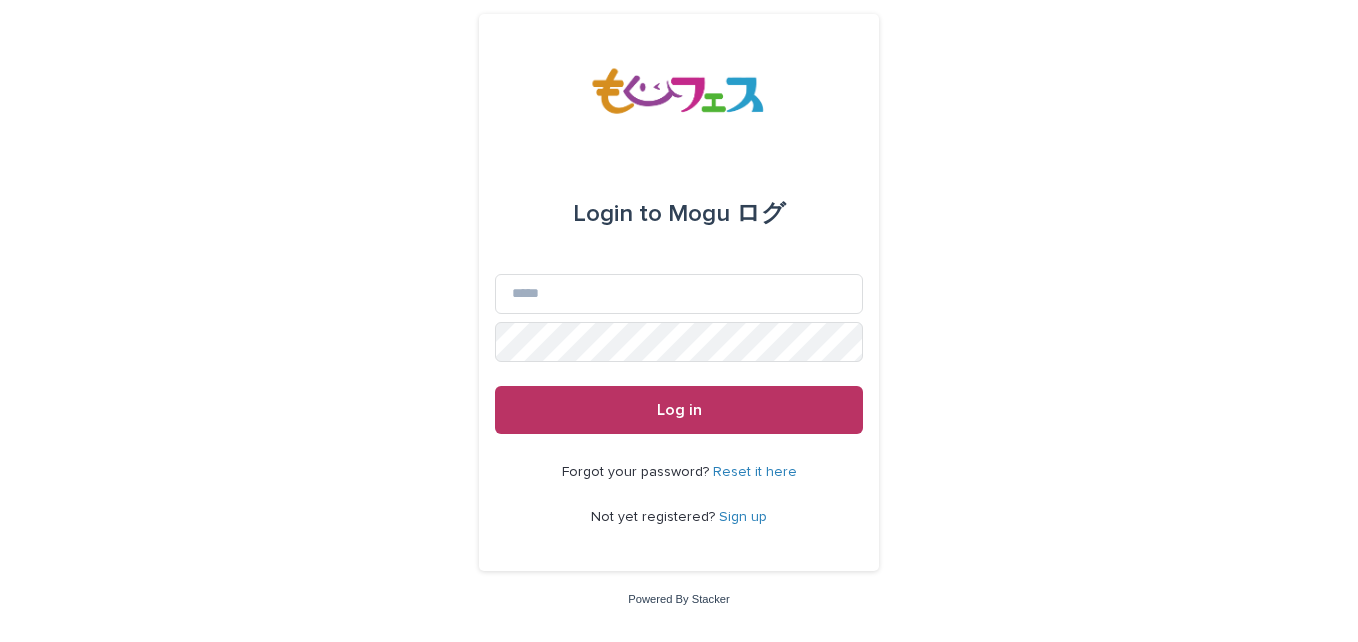 scroll, scrollTop: 0, scrollLeft: 0, axis: both 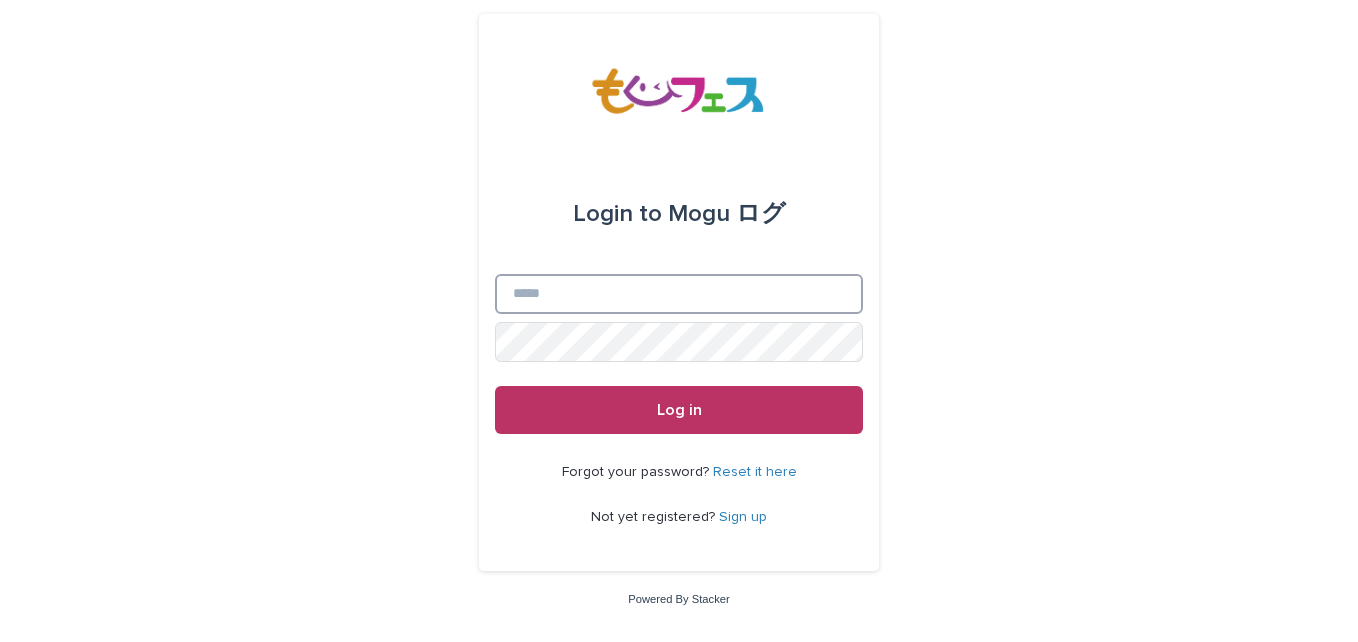drag, startPoint x: 582, startPoint y: 282, endPoint x: 590, endPoint y: 289, distance: 10.630146 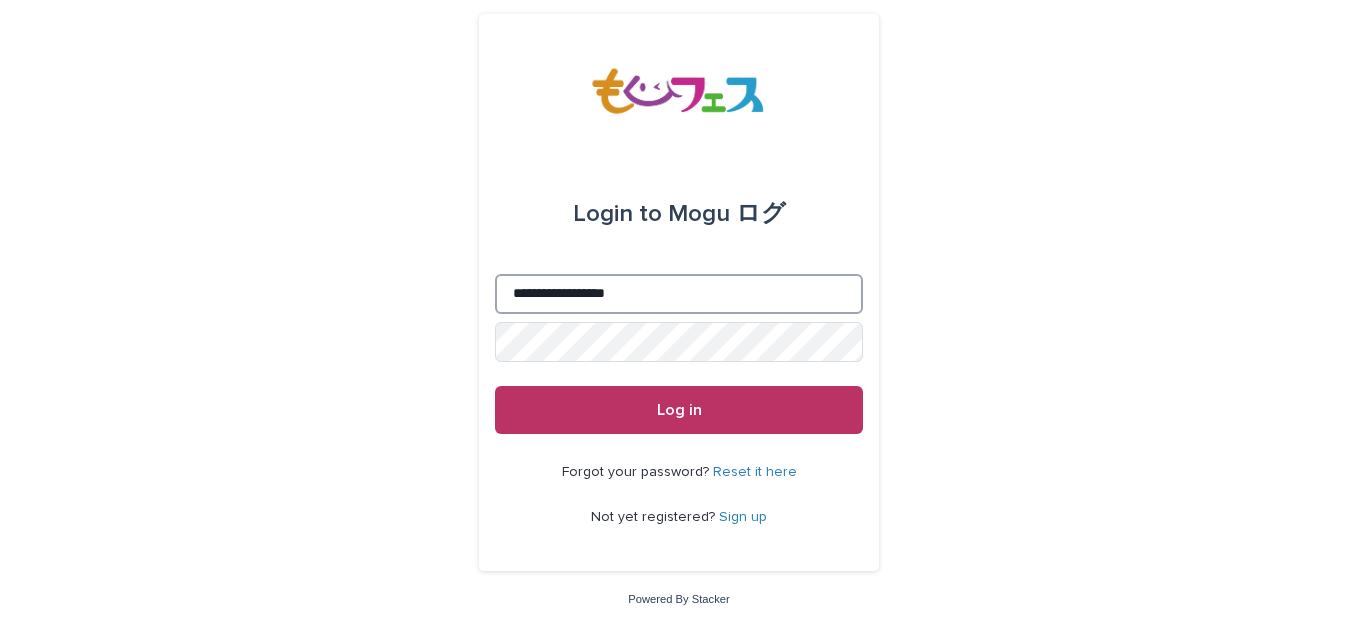 type on "**********" 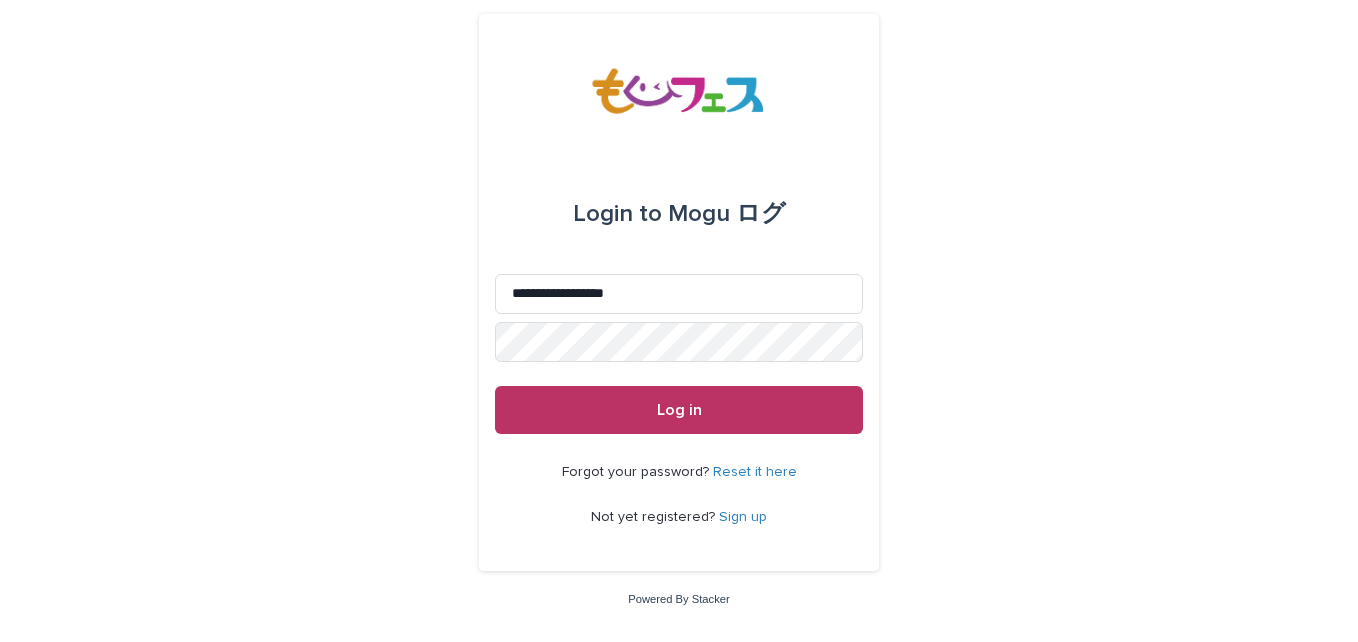click on "**********" at bounding box center [679, 321] 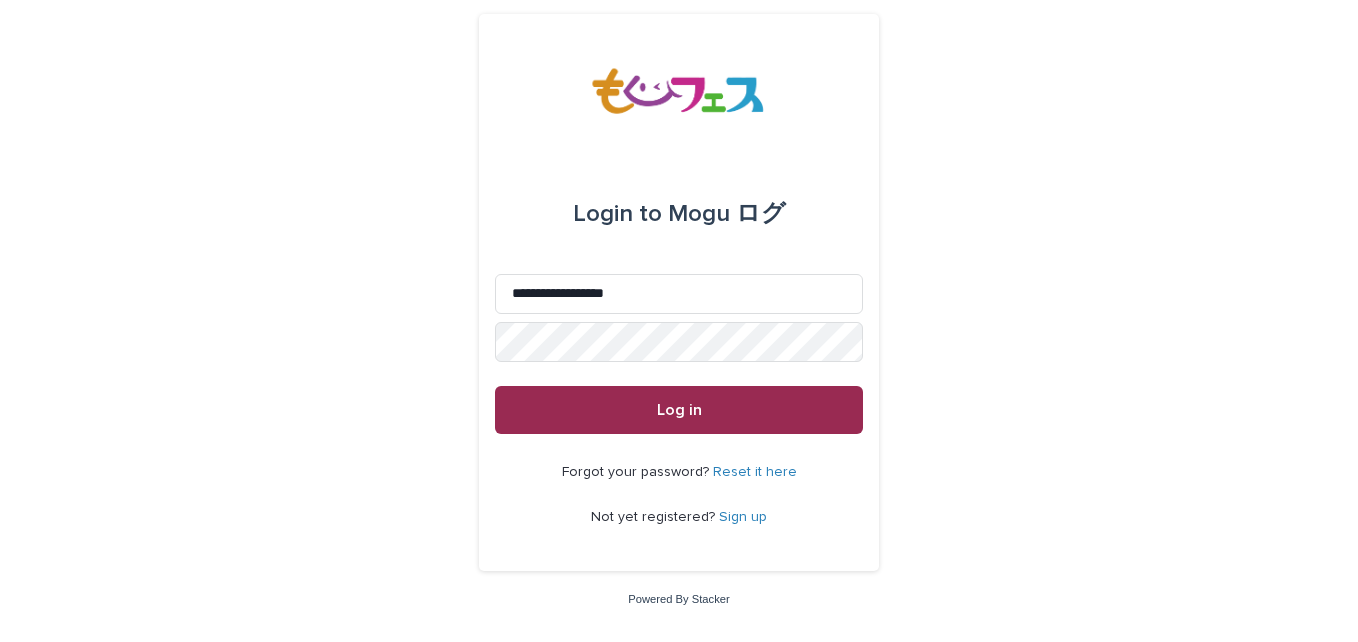 click on "Log in" at bounding box center (679, 410) 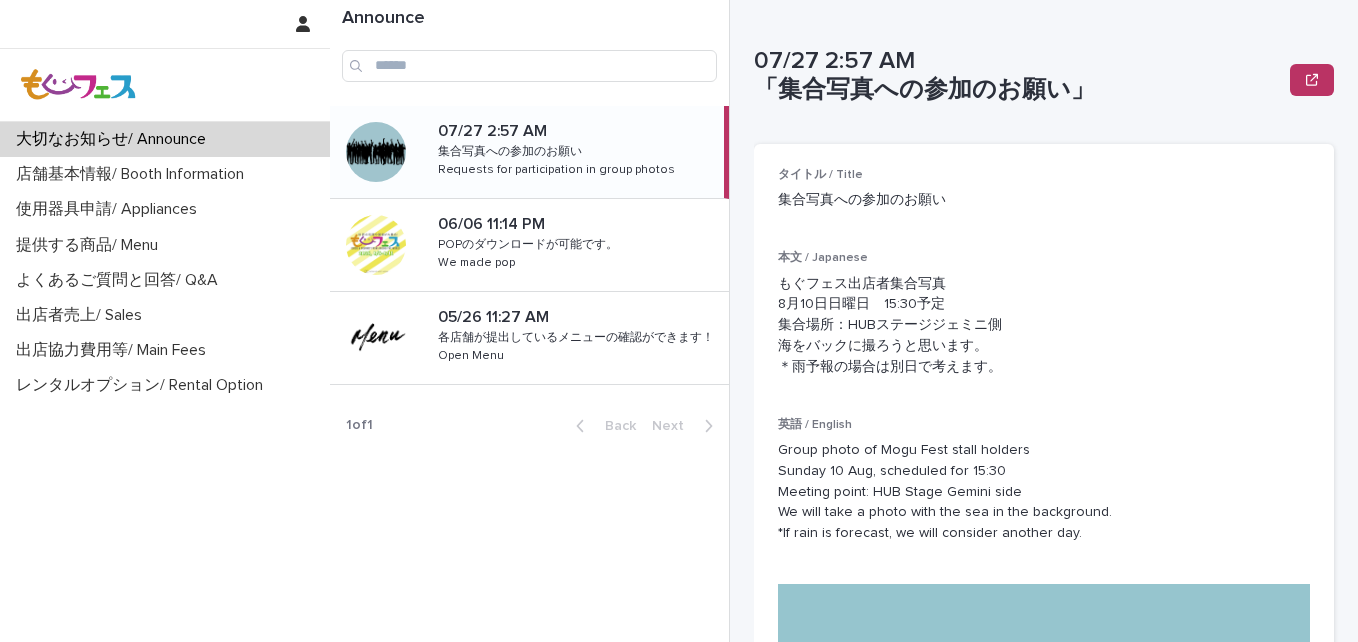 scroll, scrollTop: 0, scrollLeft: 0, axis: both 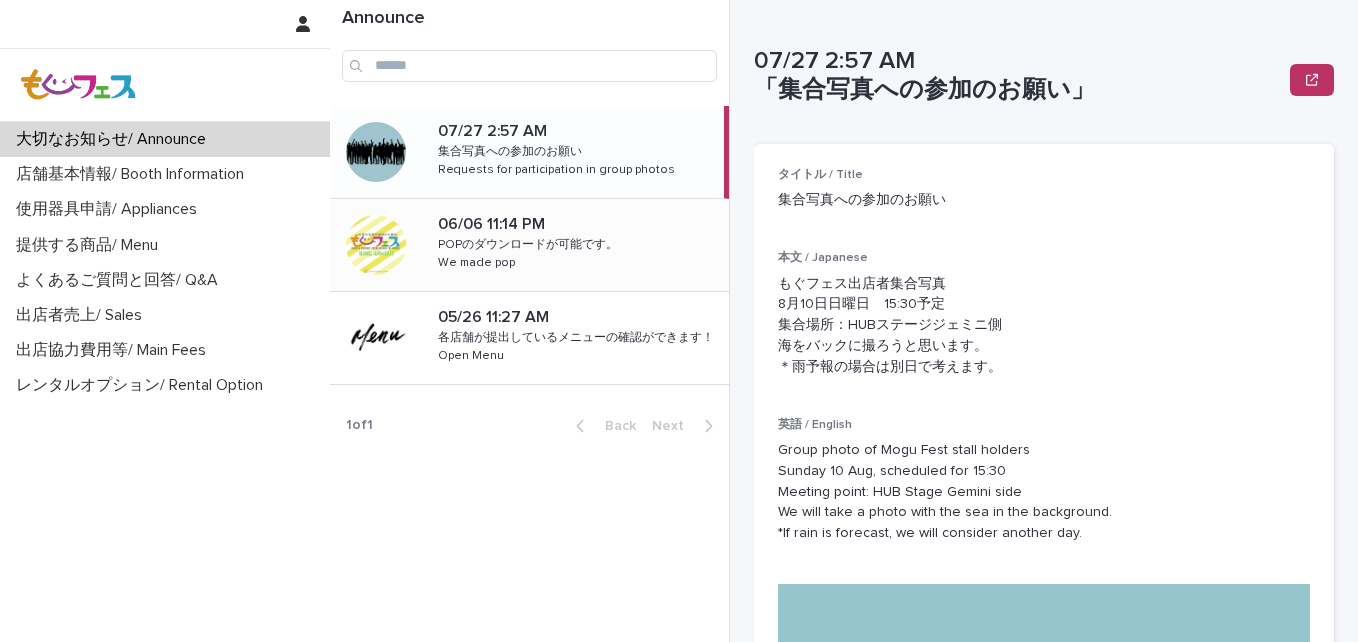click on "POPのダウンロードが可能です。" at bounding box center (530, 243) 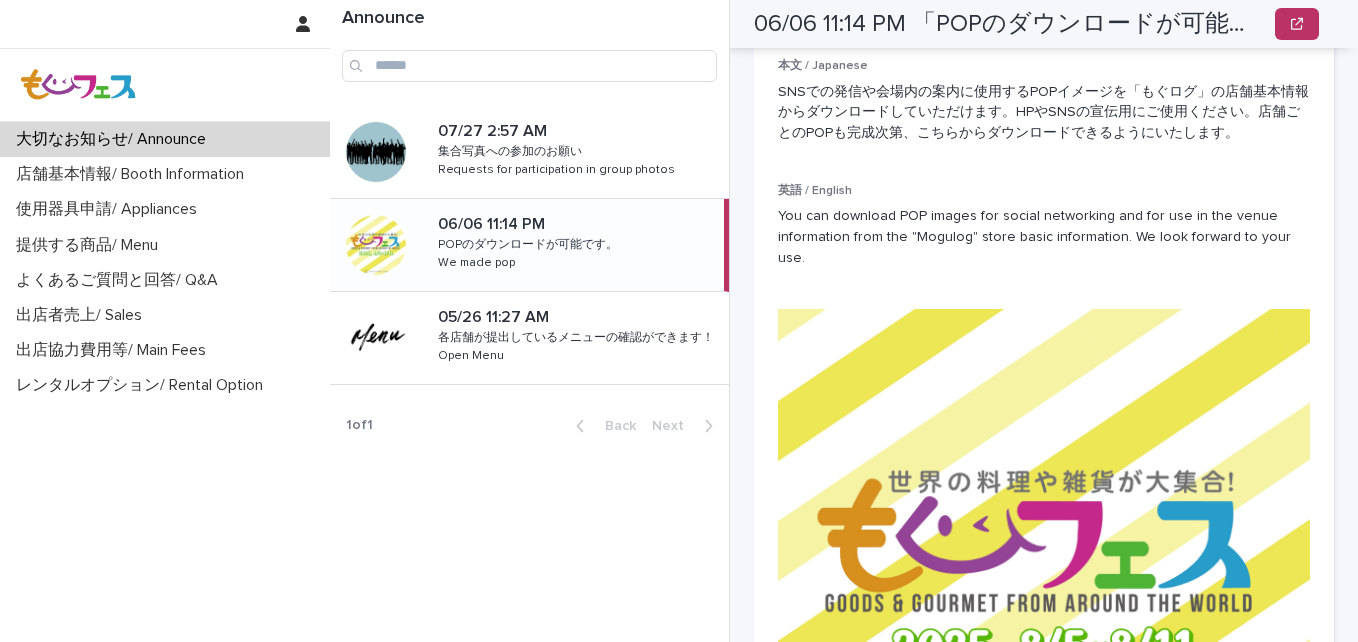 scroll, scrollTop: 0, scrollLeft: 0, axis: both 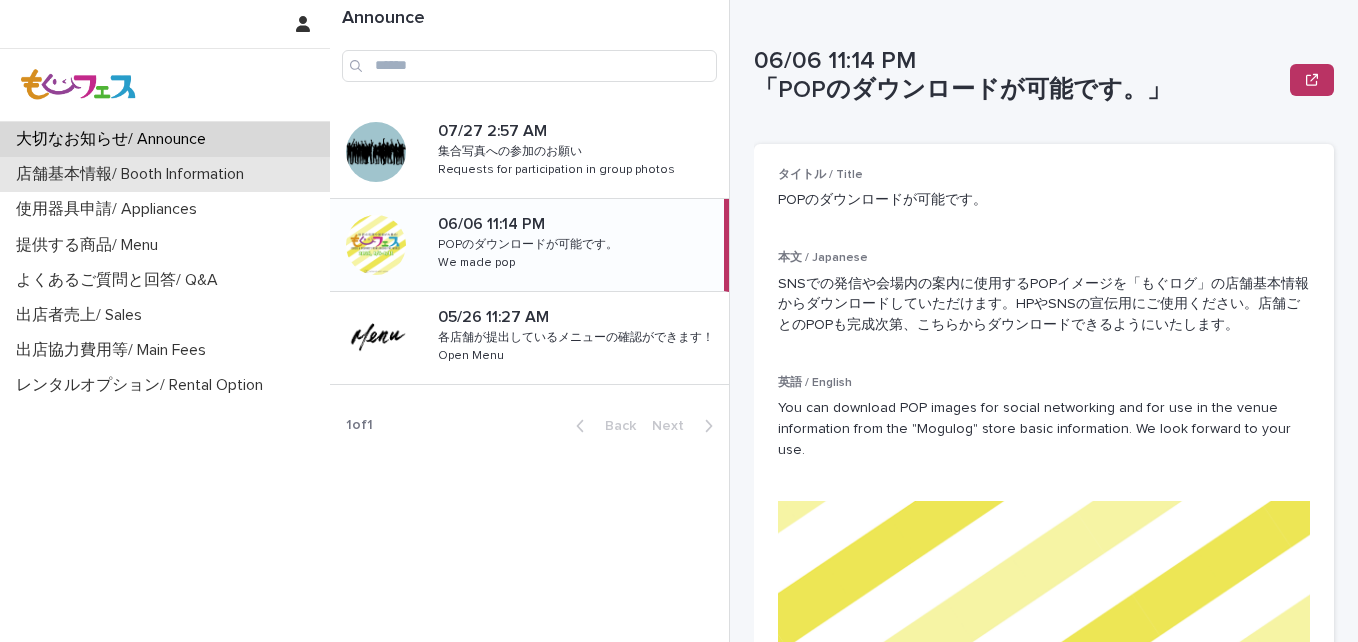 click on "店舗基本情報/ Booth Information" at bounding box center (134, 174) 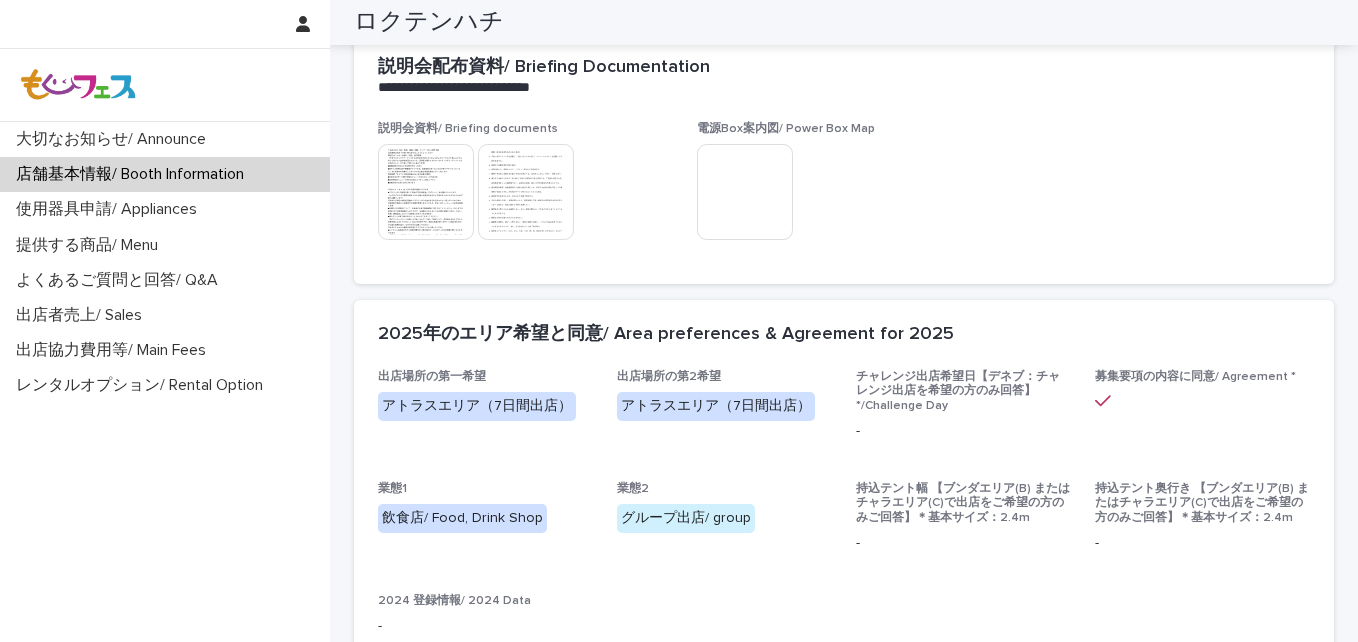 scroll, scrollTop: 1400, scrollLeft: 0, axis: vertical 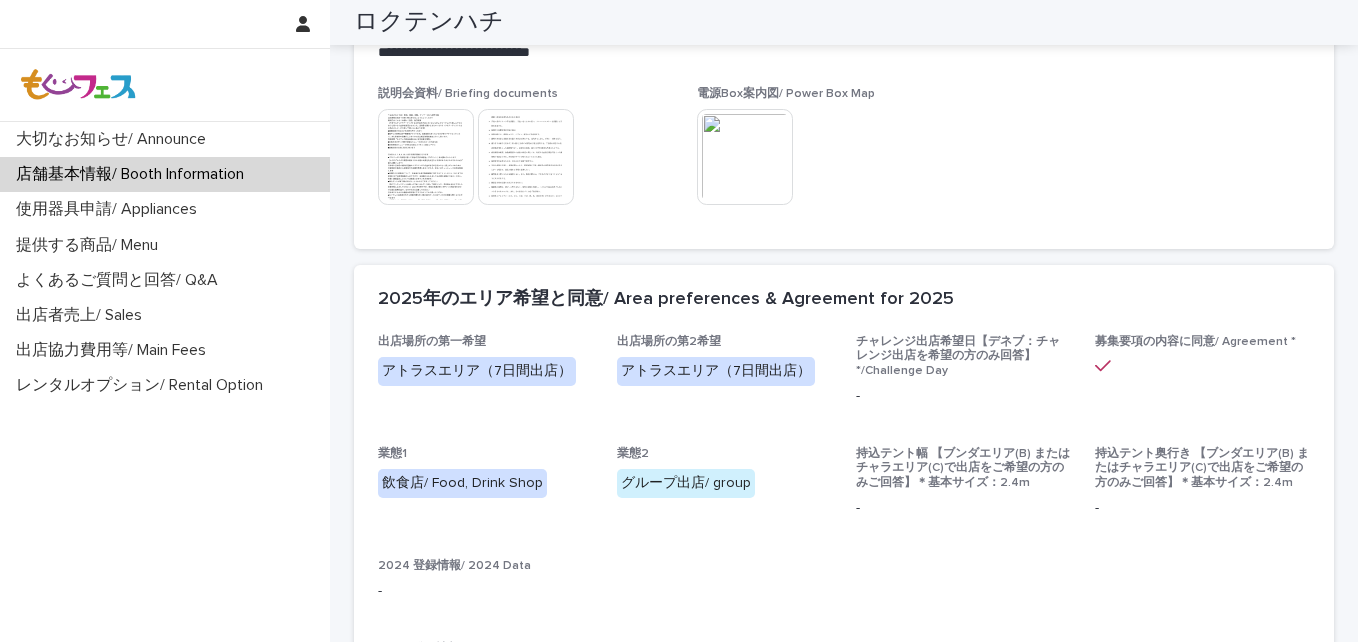 click at bounding box center (426, 157) 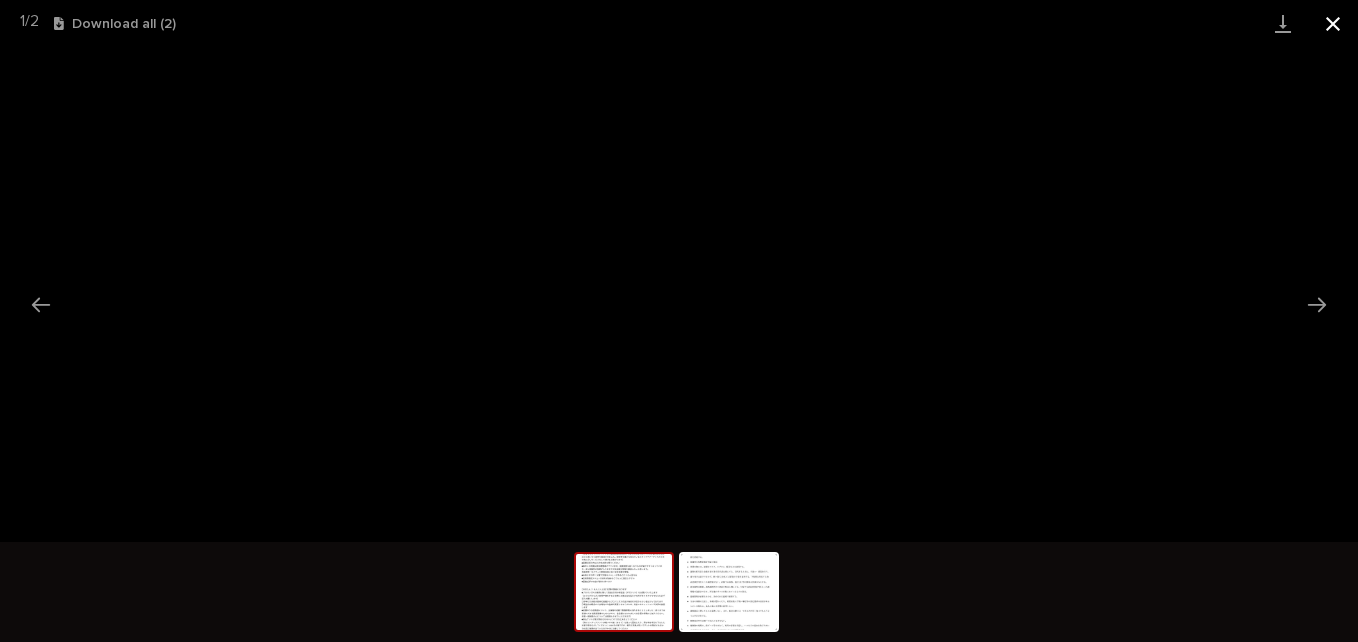 click at bounding box center (1333, 23) 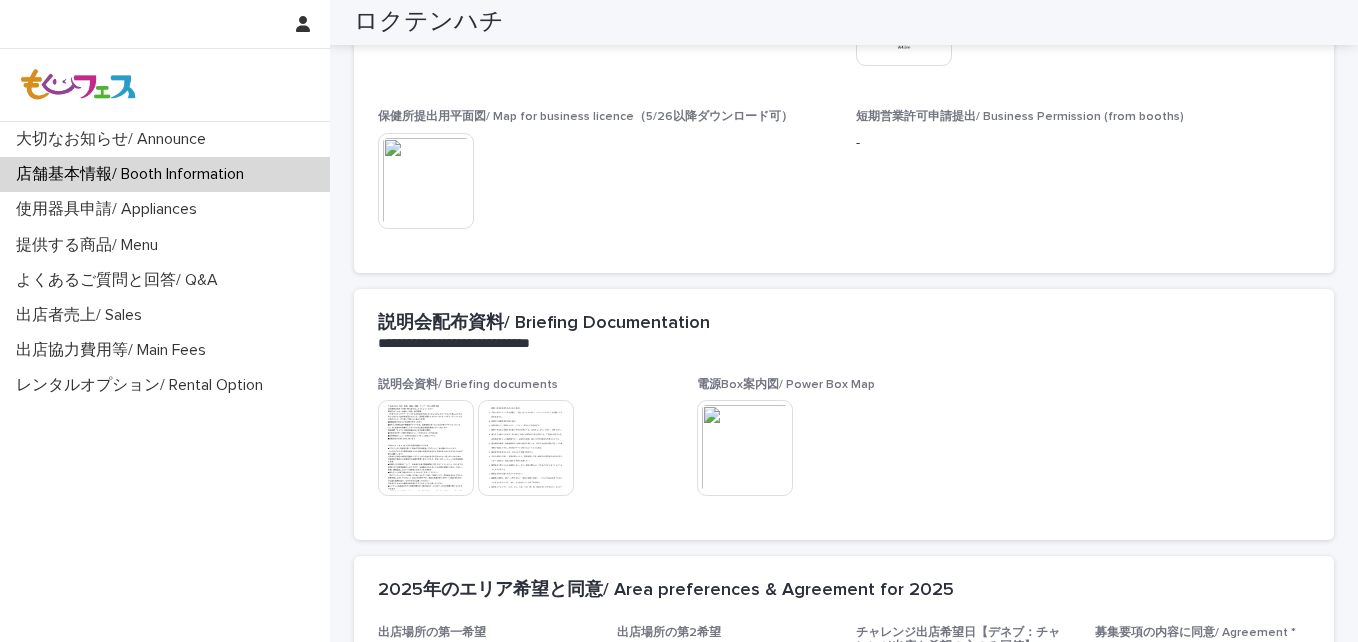 scroll, scrollTop: 1300, scrollLeft: 0, axis: vertical 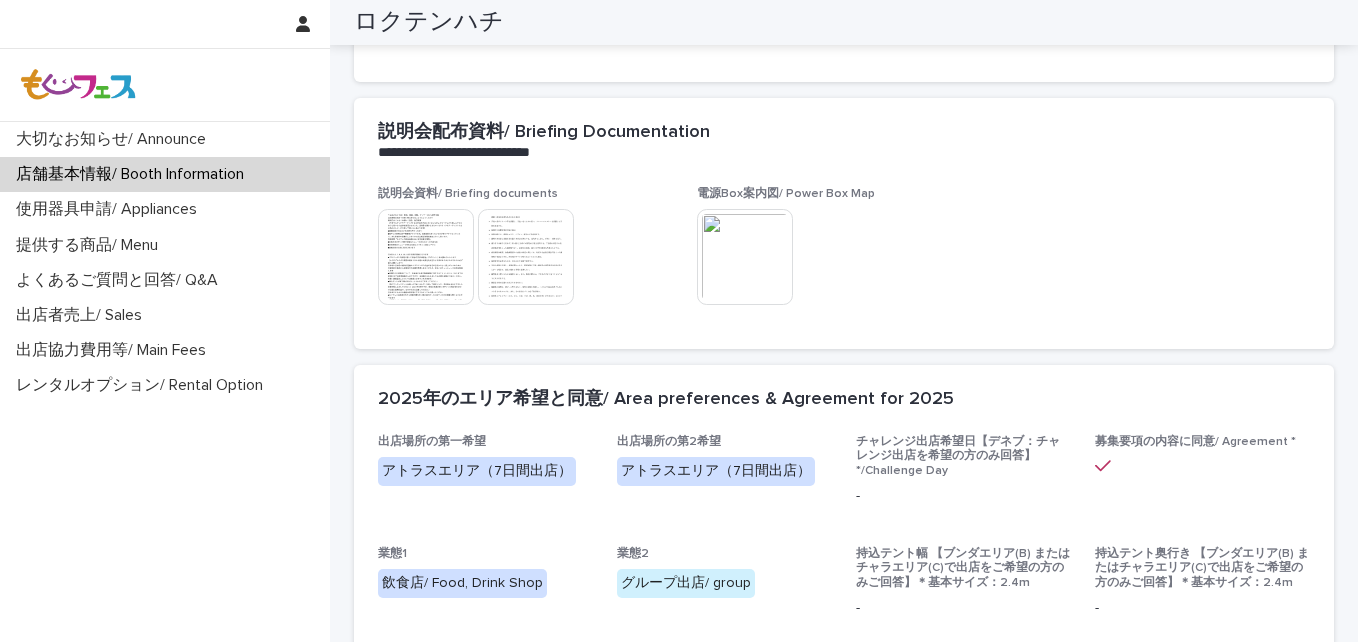 click at bounding box center [745, 257] 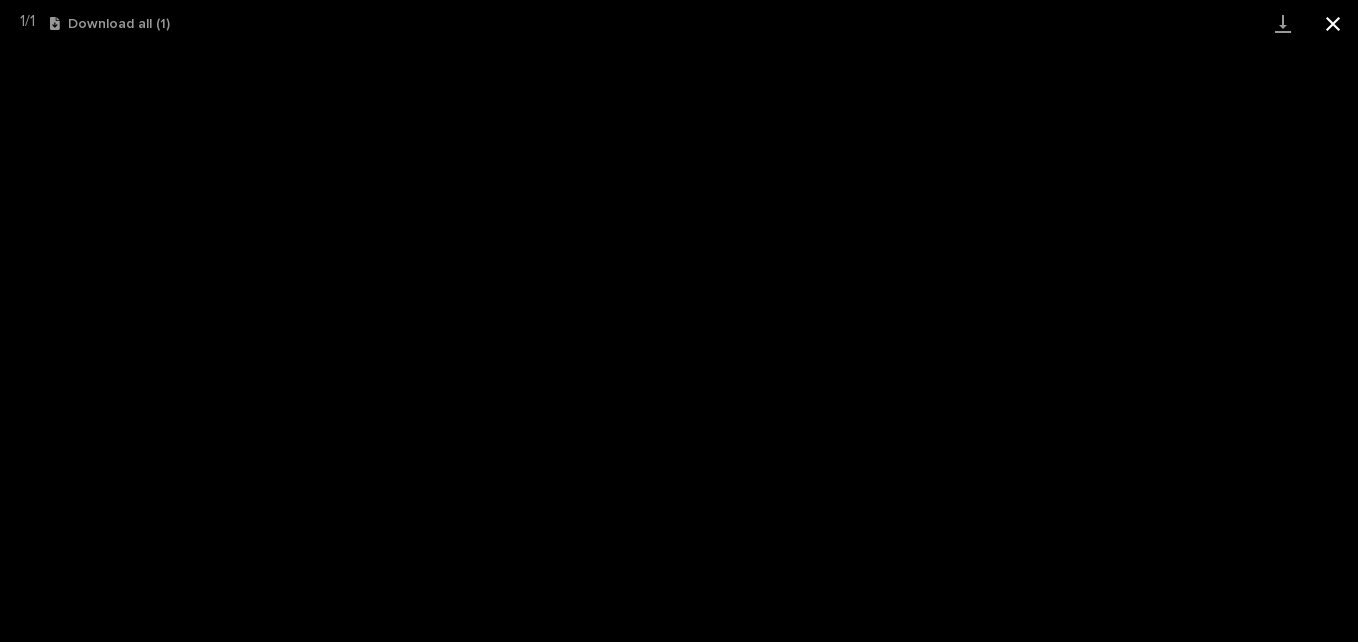 click at bounding box center (1333, 23) 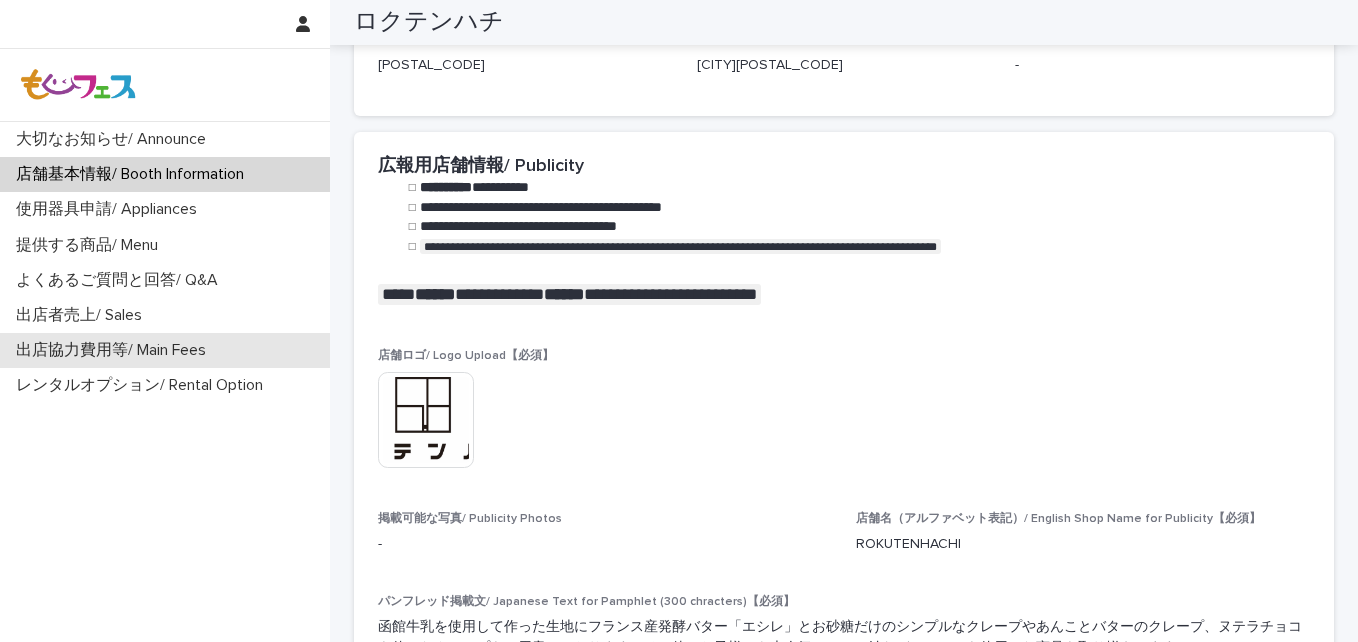 scroll, scrollTop: 2700, scrollLeft: 0, axis: vertical 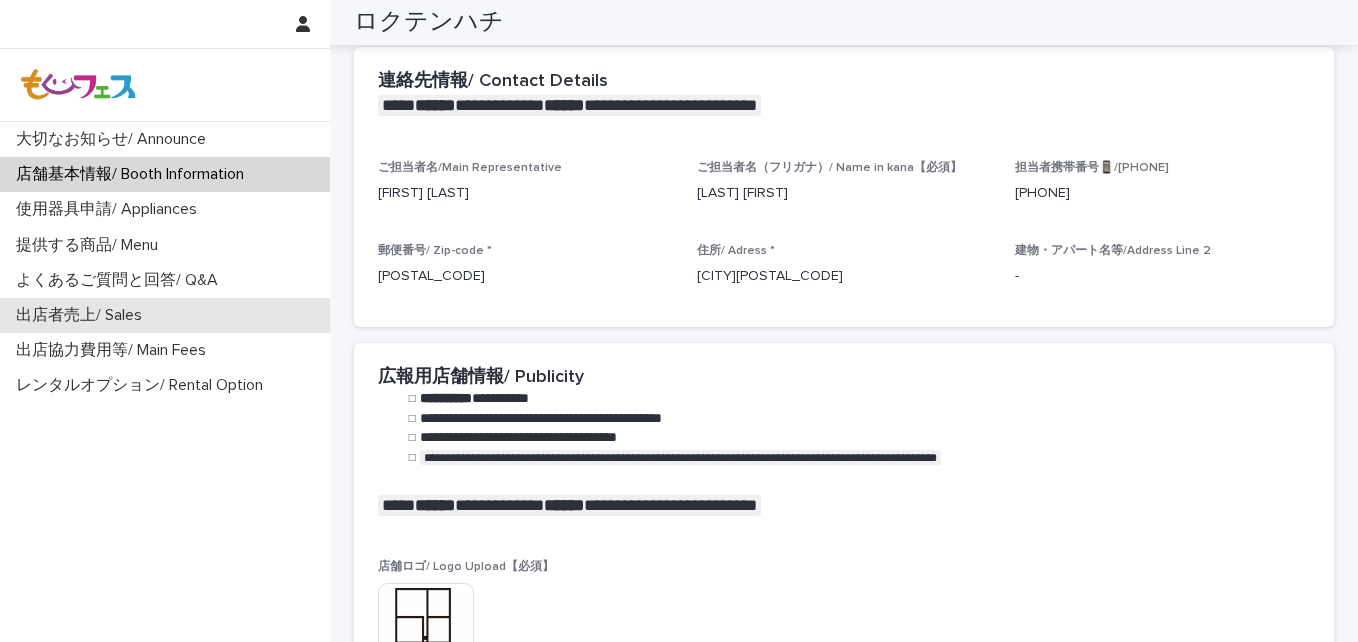 click on "出店者売上/ Sales" at bounding box center (83, 315) 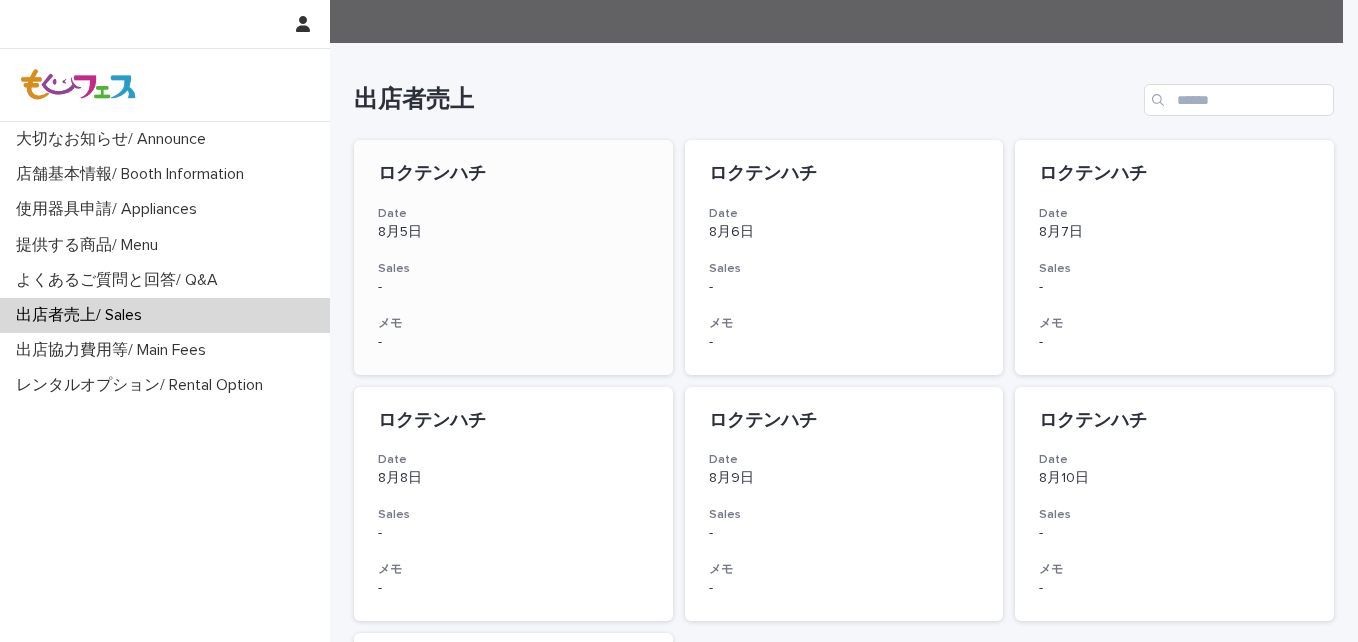 scroll, scrollTop: 0, scrollLeft: 0, axis: both 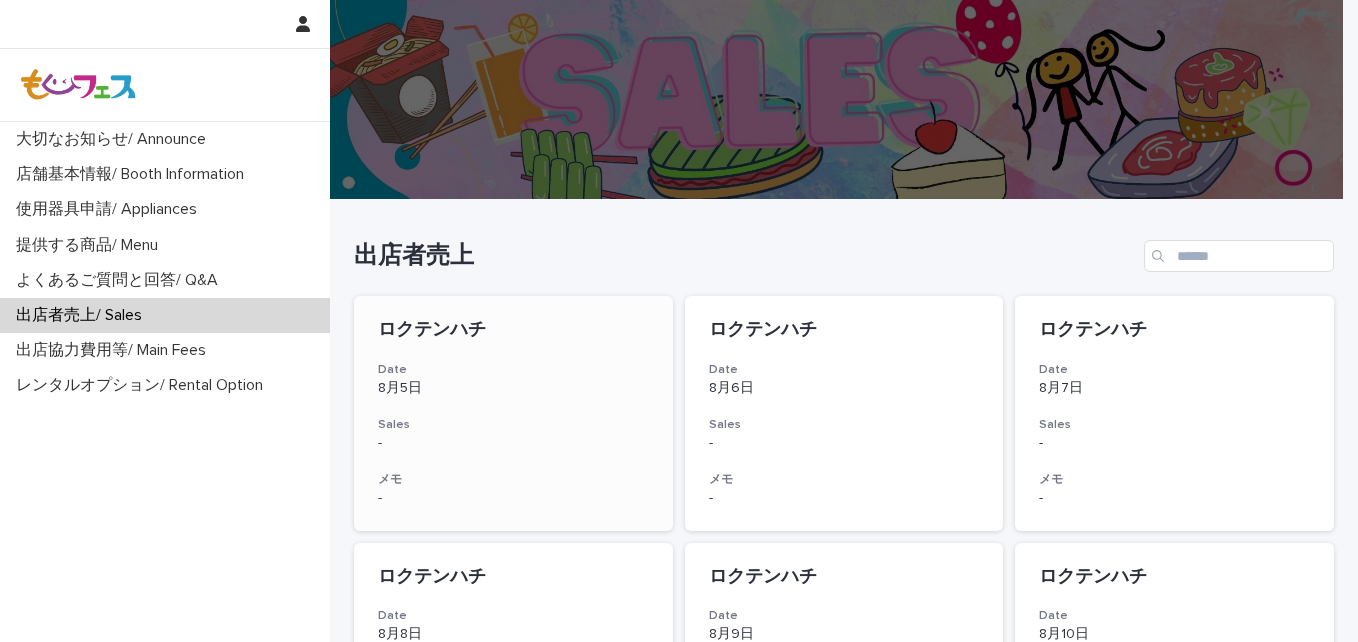 click on "[SHOP_NAME] [DATE] Sales - メモ   -" at bounding box center (513, 413) 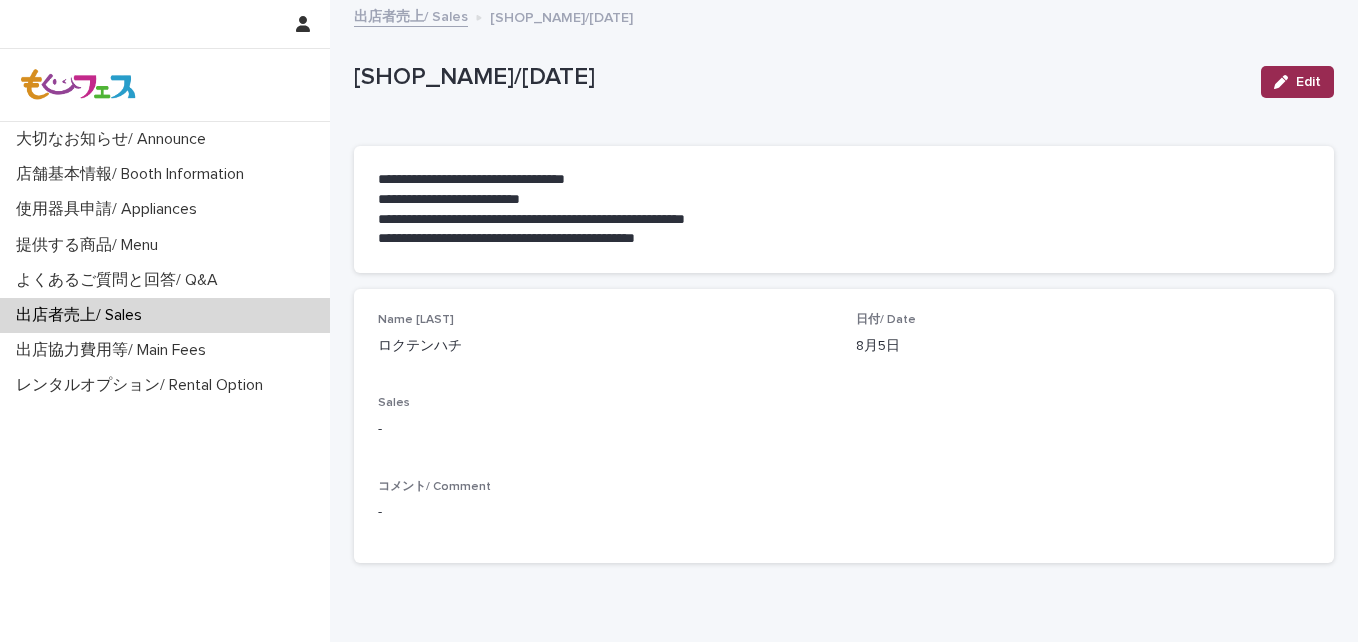 click on "Edit" at bounding box center [1308, 82] 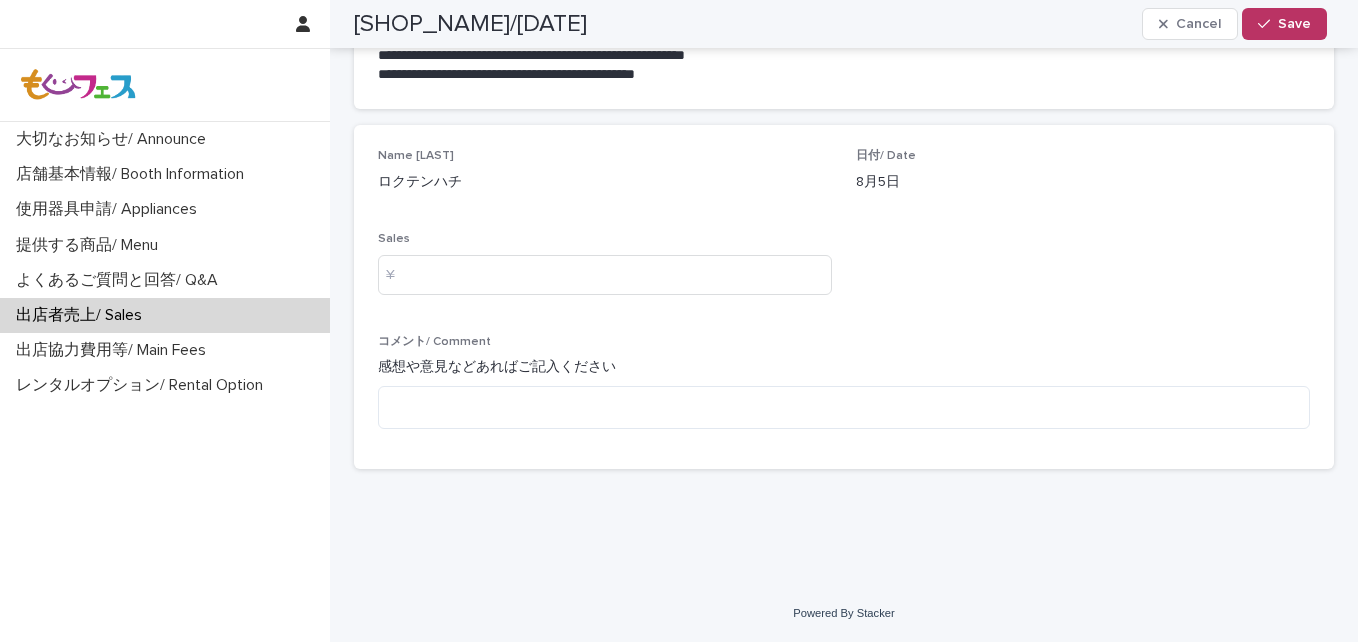 scroll, scrollTop: 0, scrollLeft: 0, axis: both 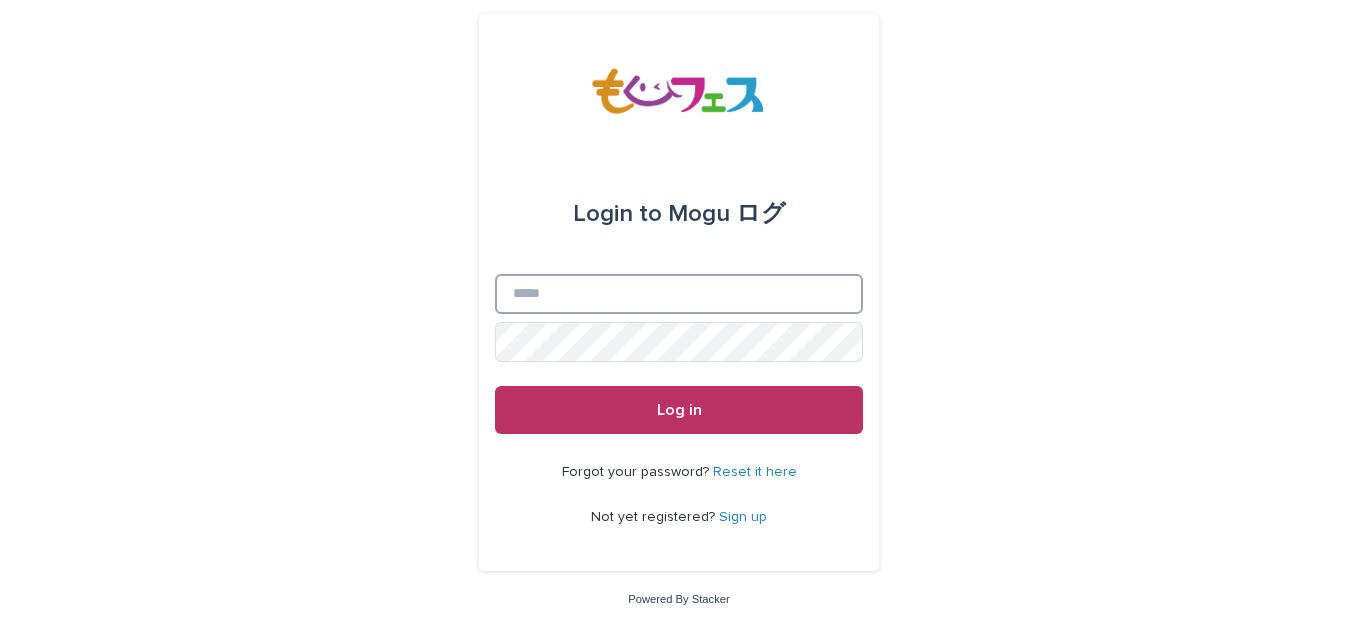 click on "Email" at bounding box center [679, 294] 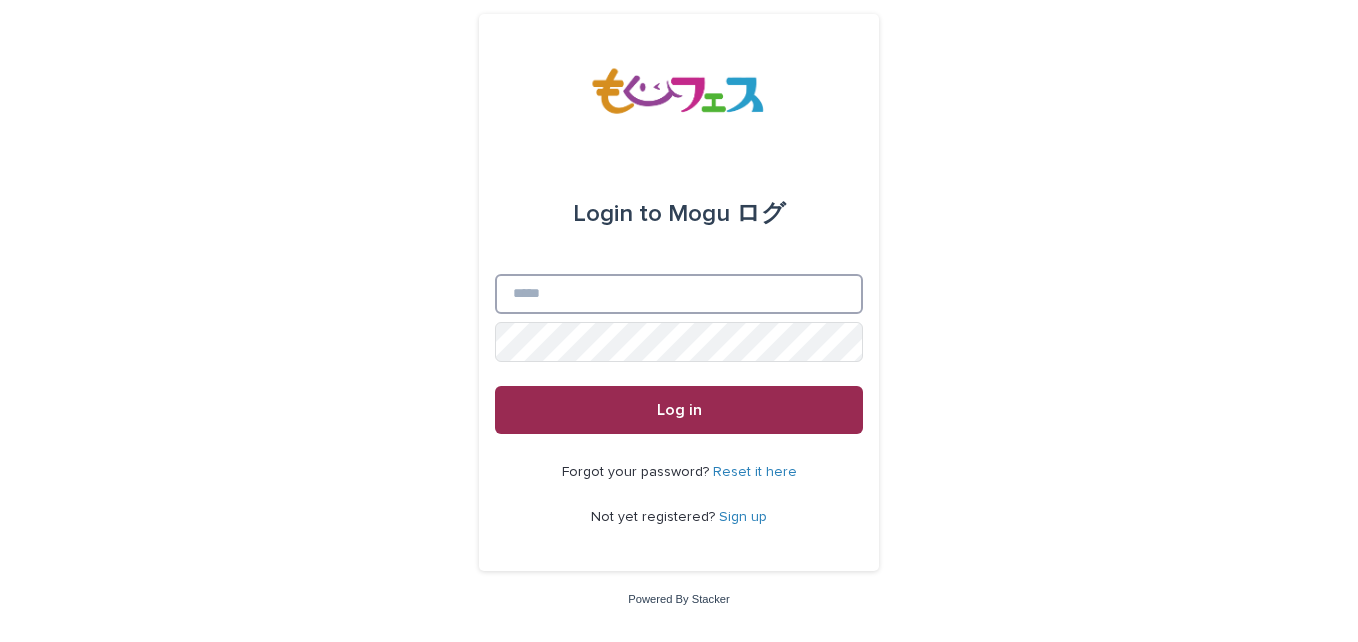 type on "**********" 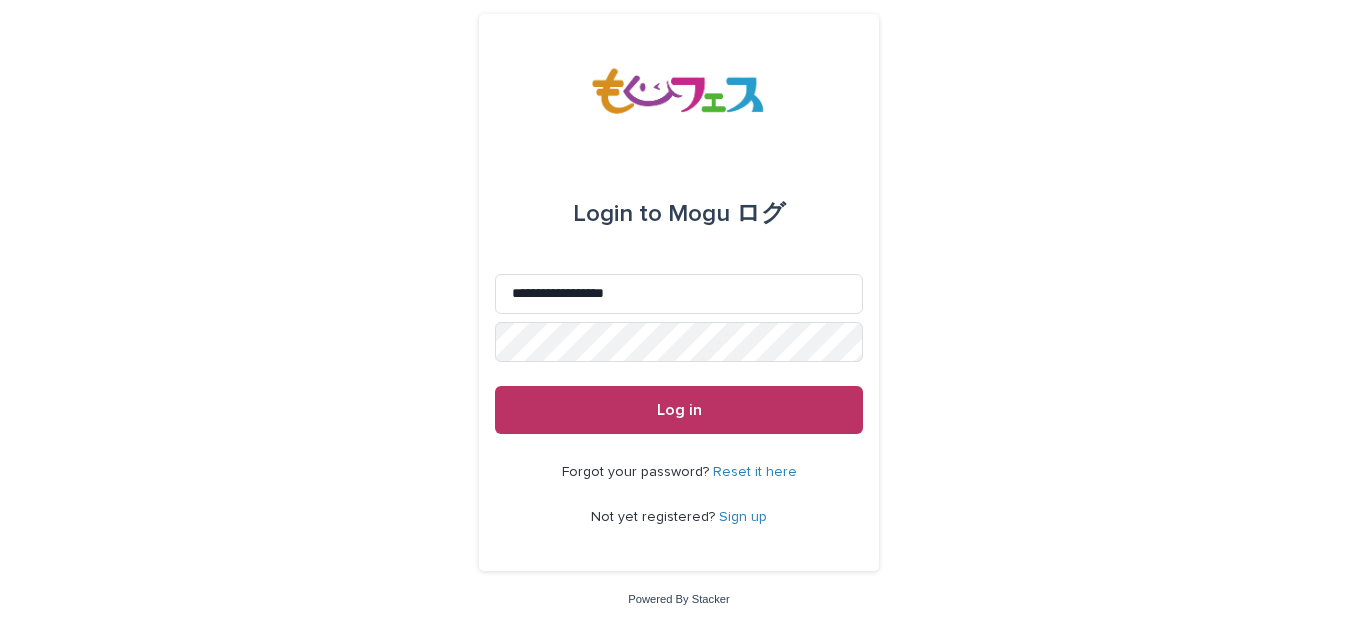 click on "**********" at bounding box center [679, 321] 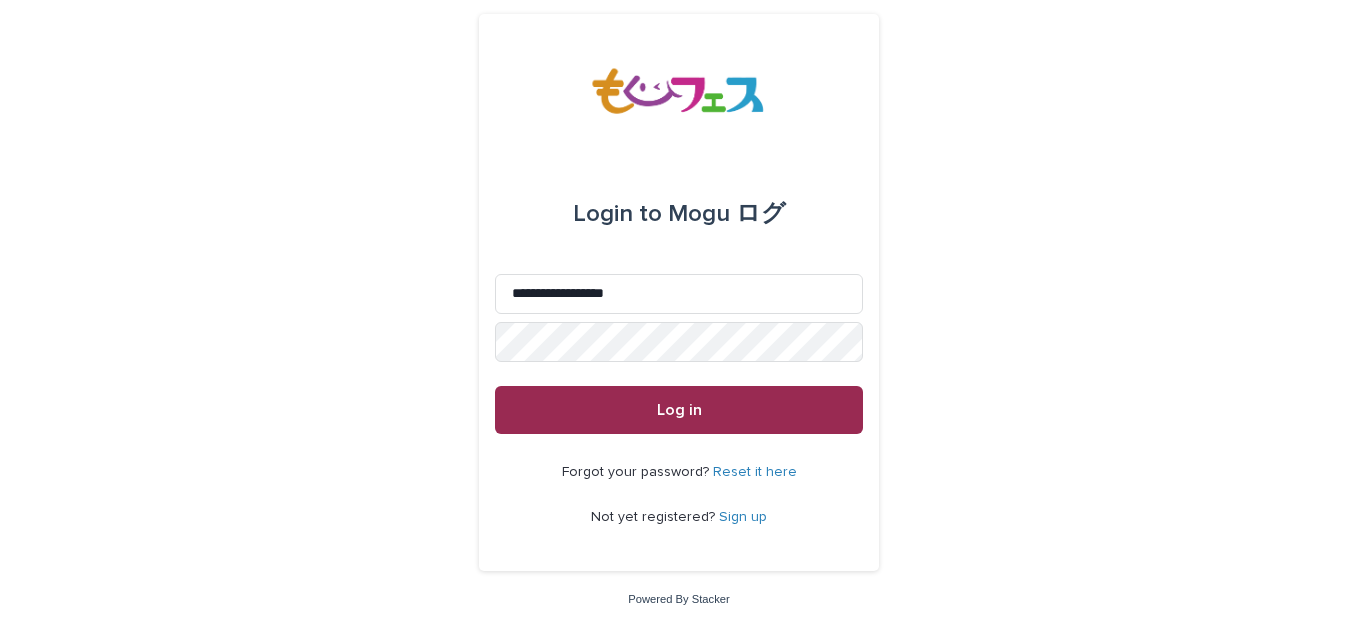 click on "Log in" at bounding box center [679, 410] 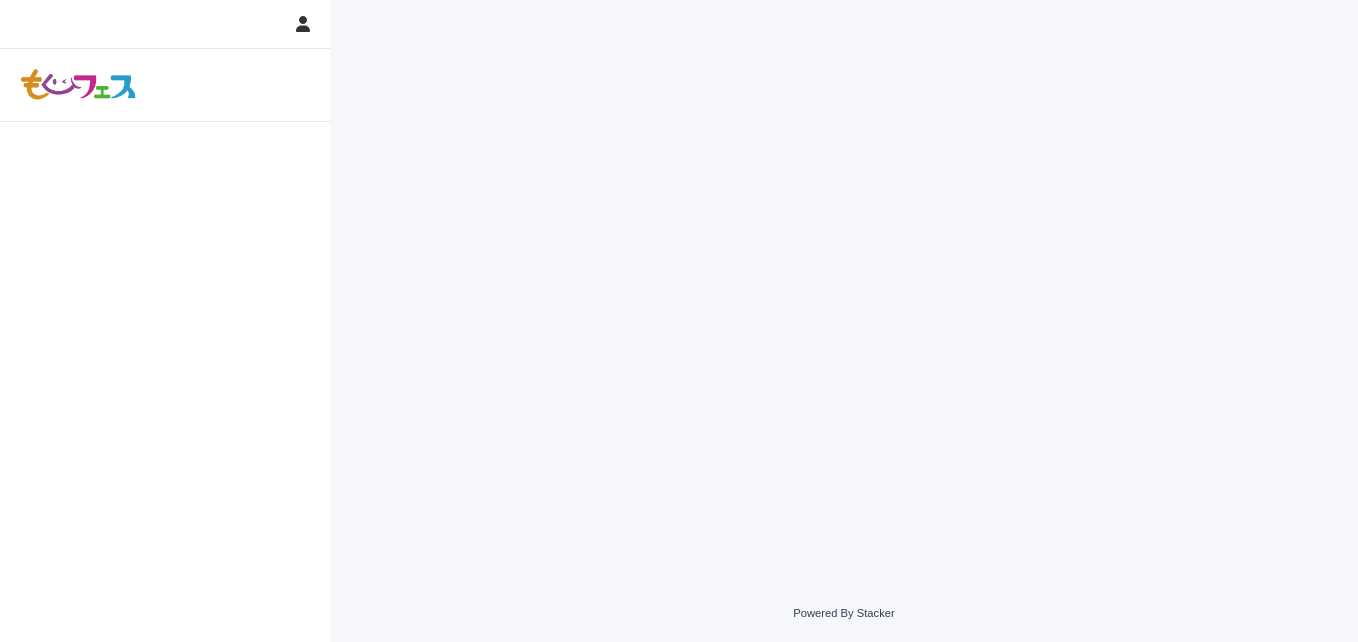 scroll, scrollTop: 0, scrollLeft: 0, axis: both 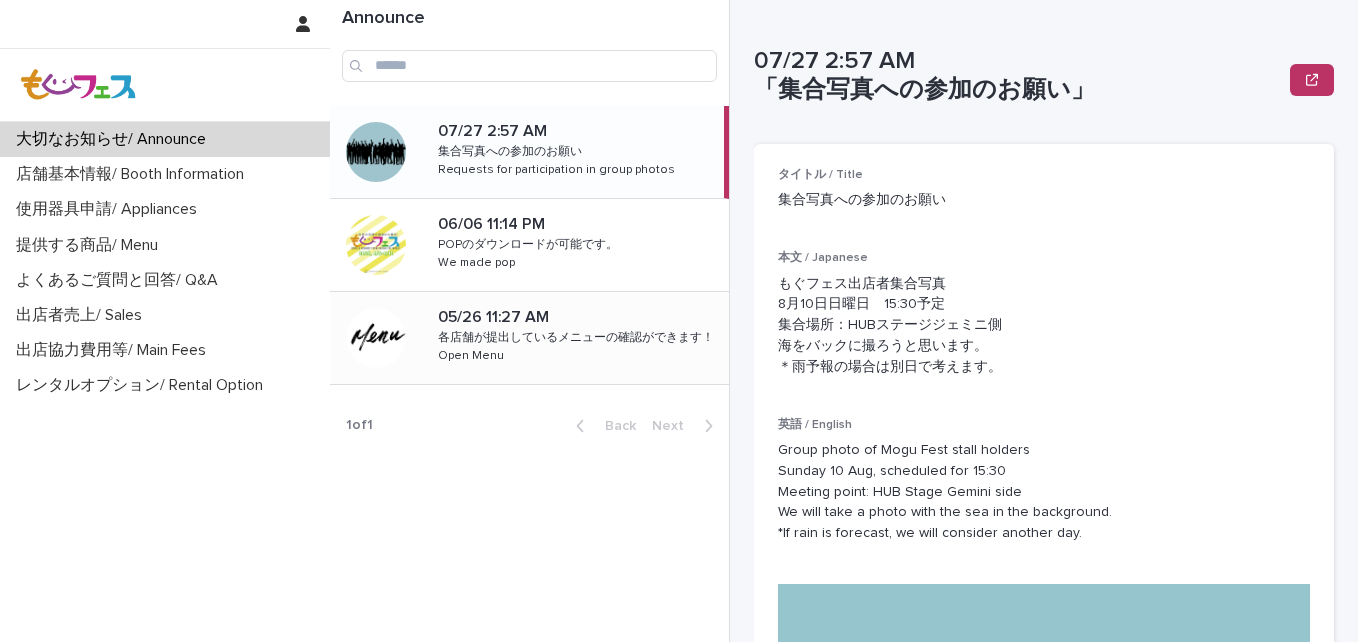 click on "各店舗が提出しているメニューの確認ができます！" at bounding box center [578, 336] 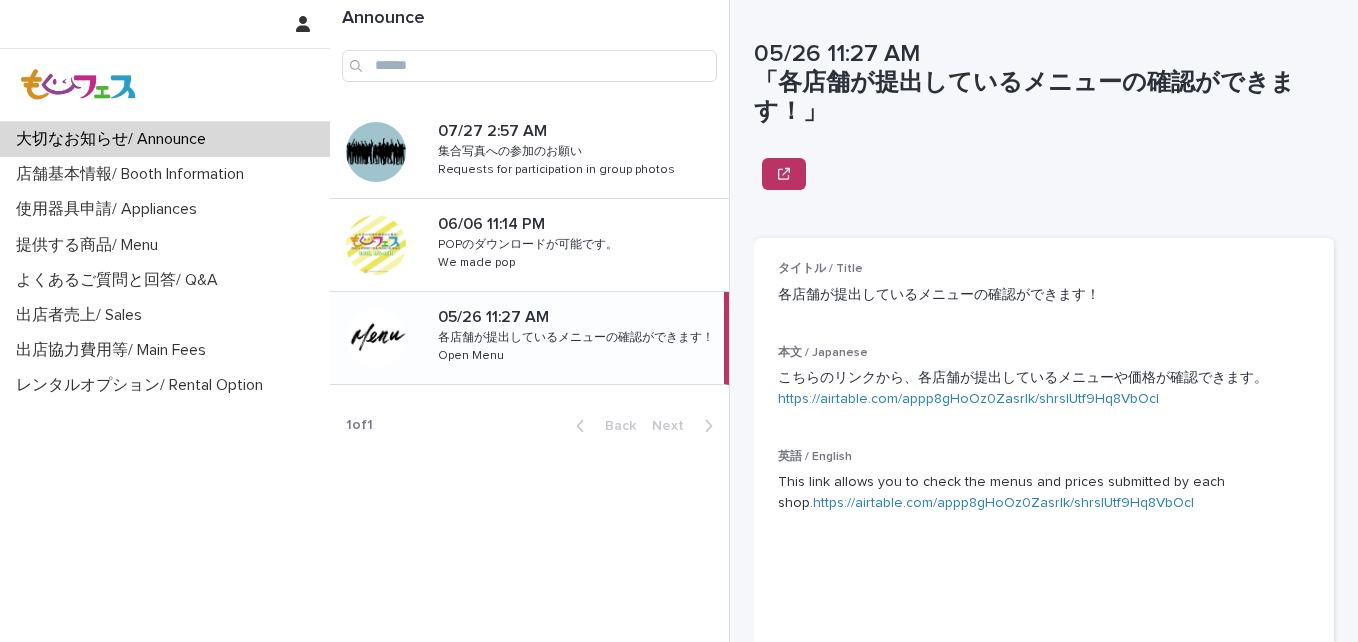 click on "https://airtable.com/appp8gHoOz0Zasrlk/shrsIUtf9Hq8VbOcl" at bounding box center [968, 399] 